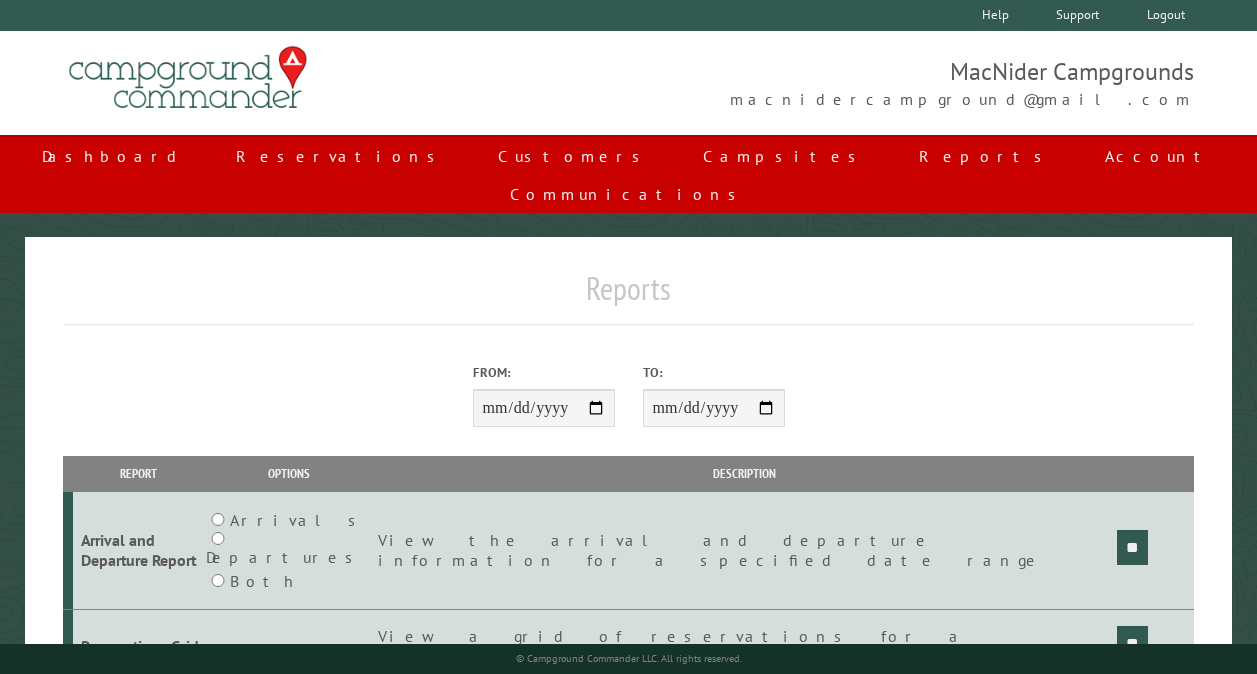 scroll, scrollTop: 0, scrollLeft: 0, axis: both 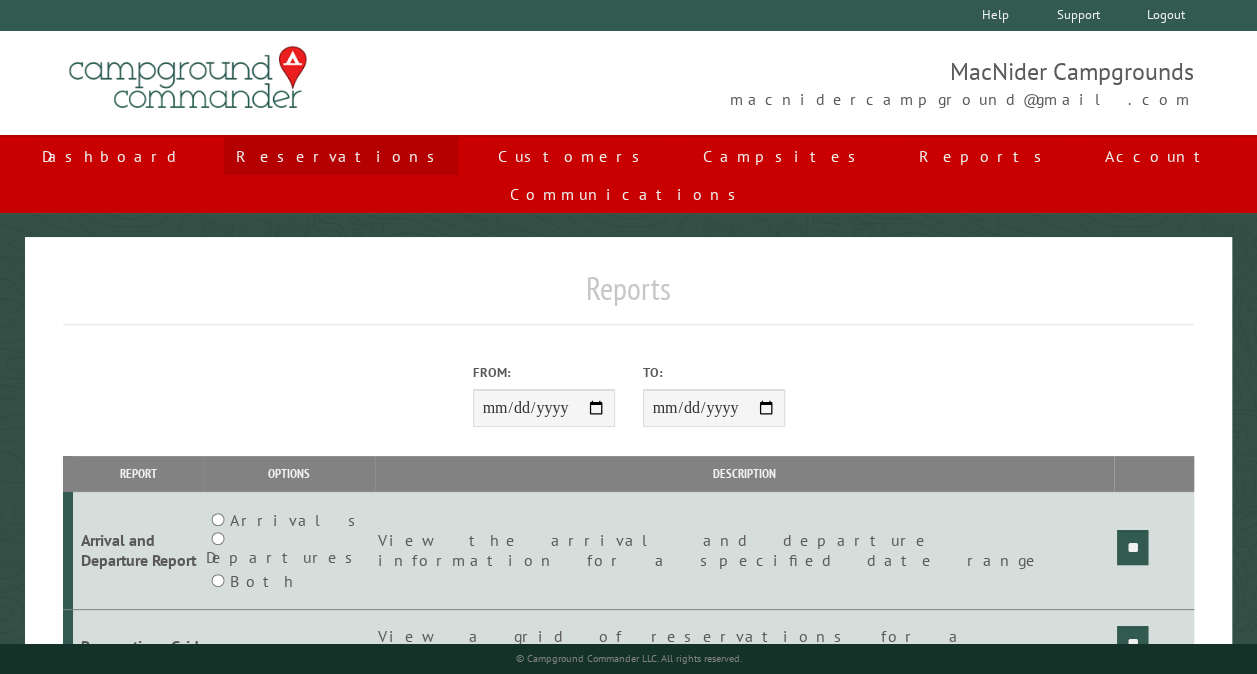 click on "Reservations" at bounding box center [341, 156] 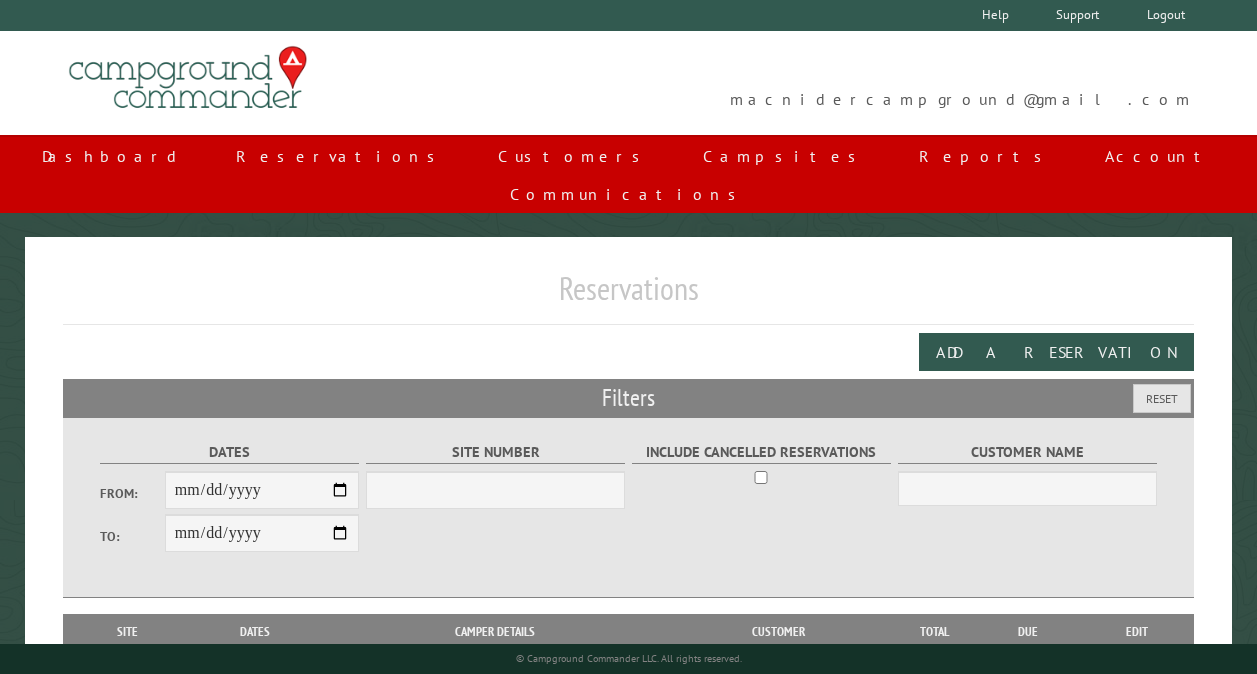 scroll, scrollTop: 0, scrollLeft: 0, axis: both 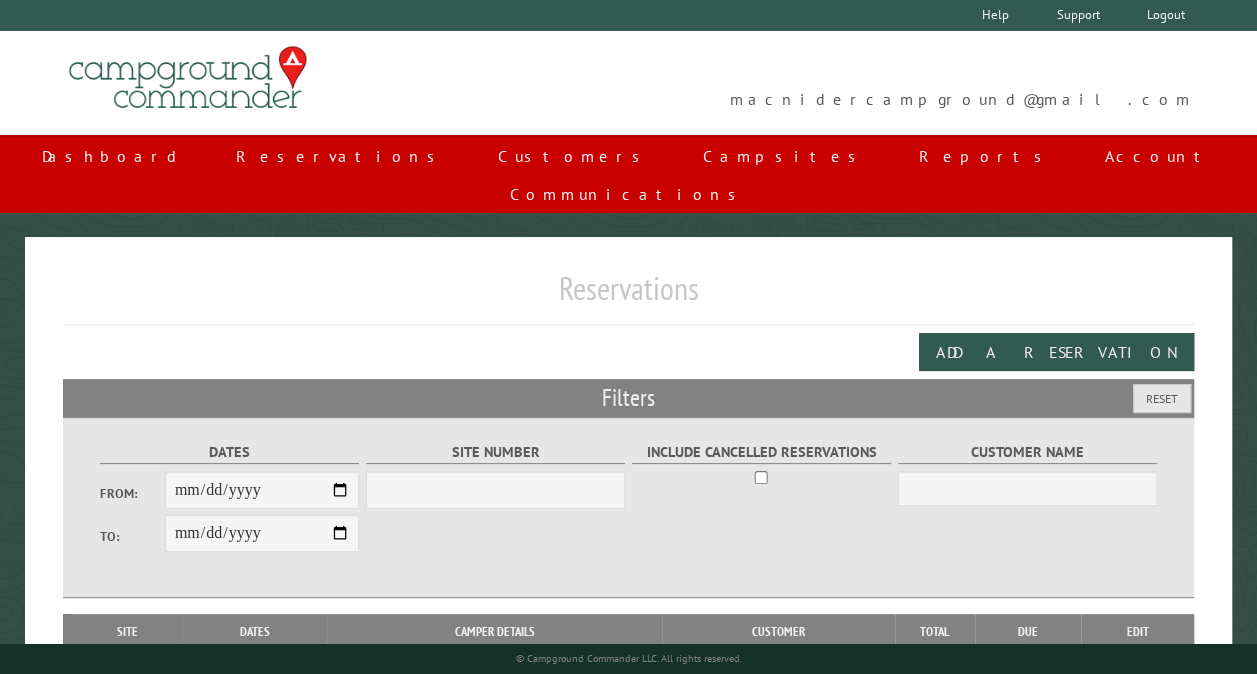 click on "From:" at bounding box center [262, 490] 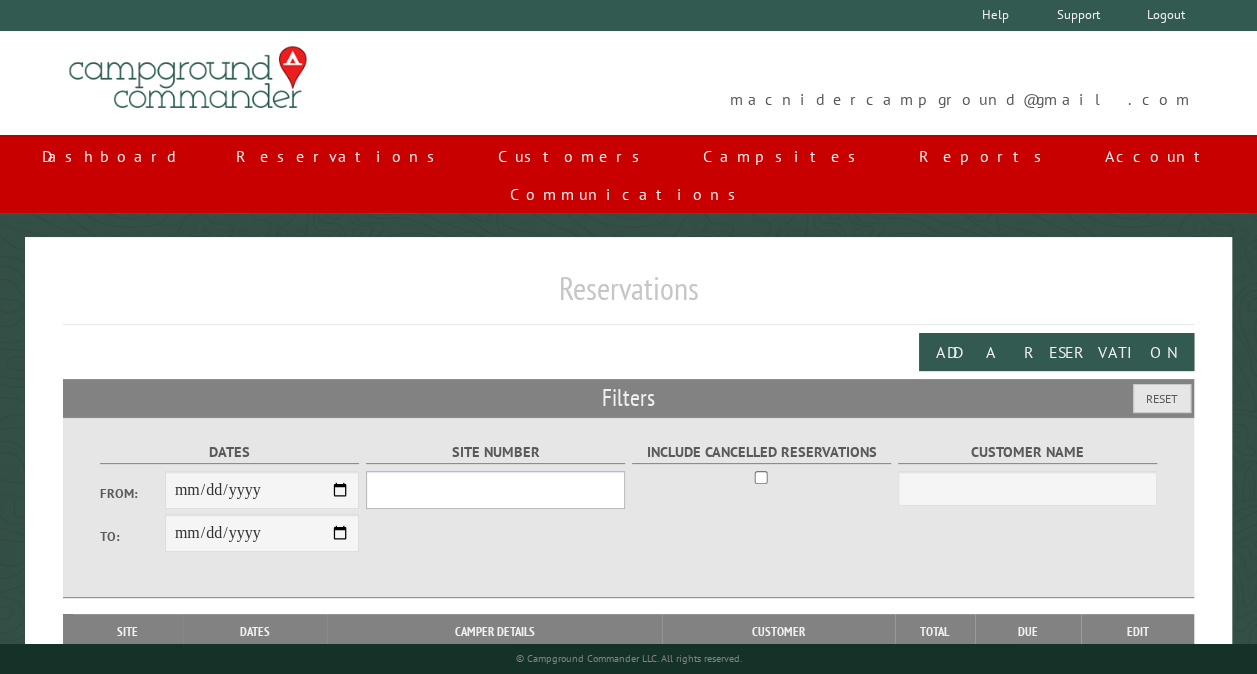click on "Site Number" at bounding box center (495, 490) 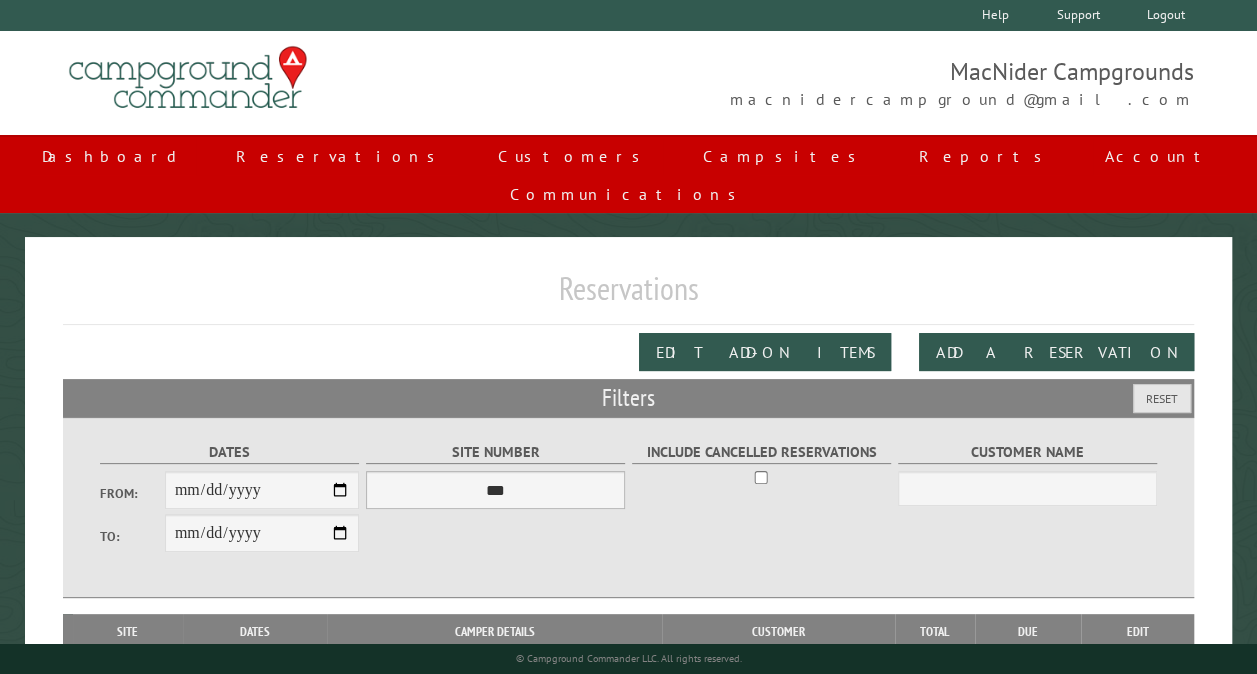 drag, startPoint x: 605, startPoint y: 454, endPoint x: 460, endPoint y: 447, distance: 145.16887 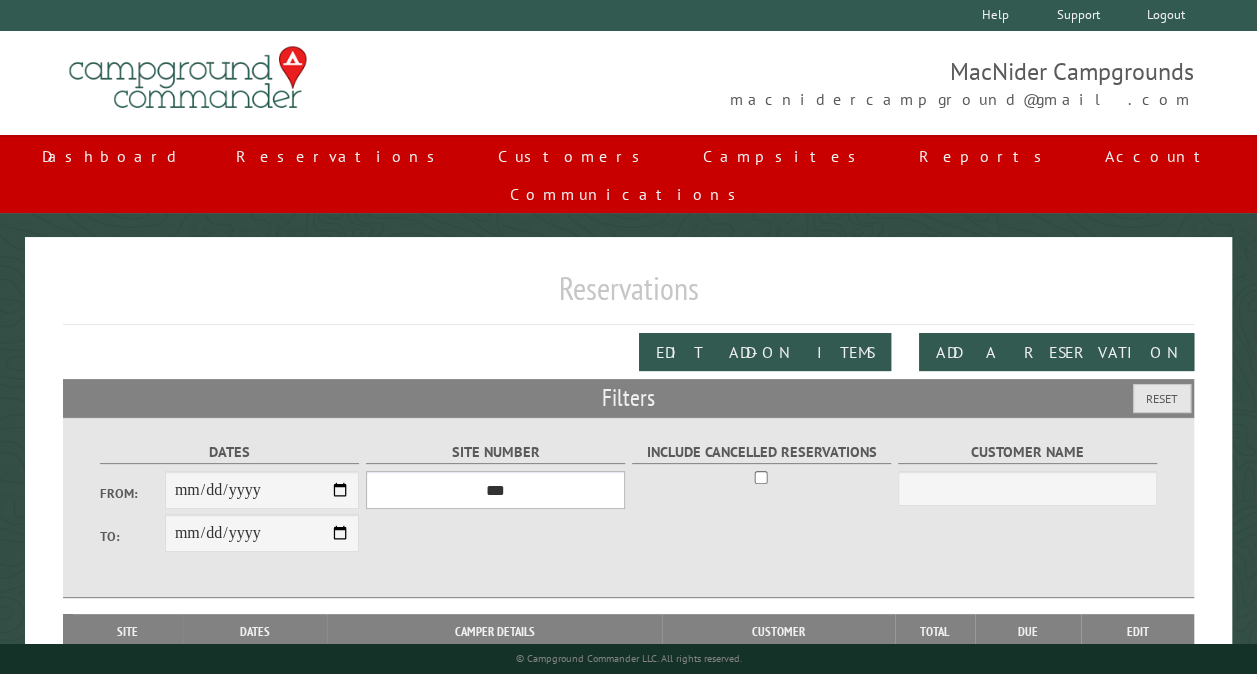 click on "*** ** ** ** ** ** ** ** ** ** *** *** *** *** ** ** ** ** ** ** ** ** ** *** *** ** ** ** ** ** ** ********* ** ** ** ** ** ** ** ** ** *** *** *** *** *** *** ** ** ** ** ** ** ** ** ** *** *** *** *** *** *** ** ** ** ** ** ** ** ** ** ** ** ** ** ** ** ** ** ** ** ** ** ** ** ** *** *** *** *** *** ***" at bounding box center (495, 490) 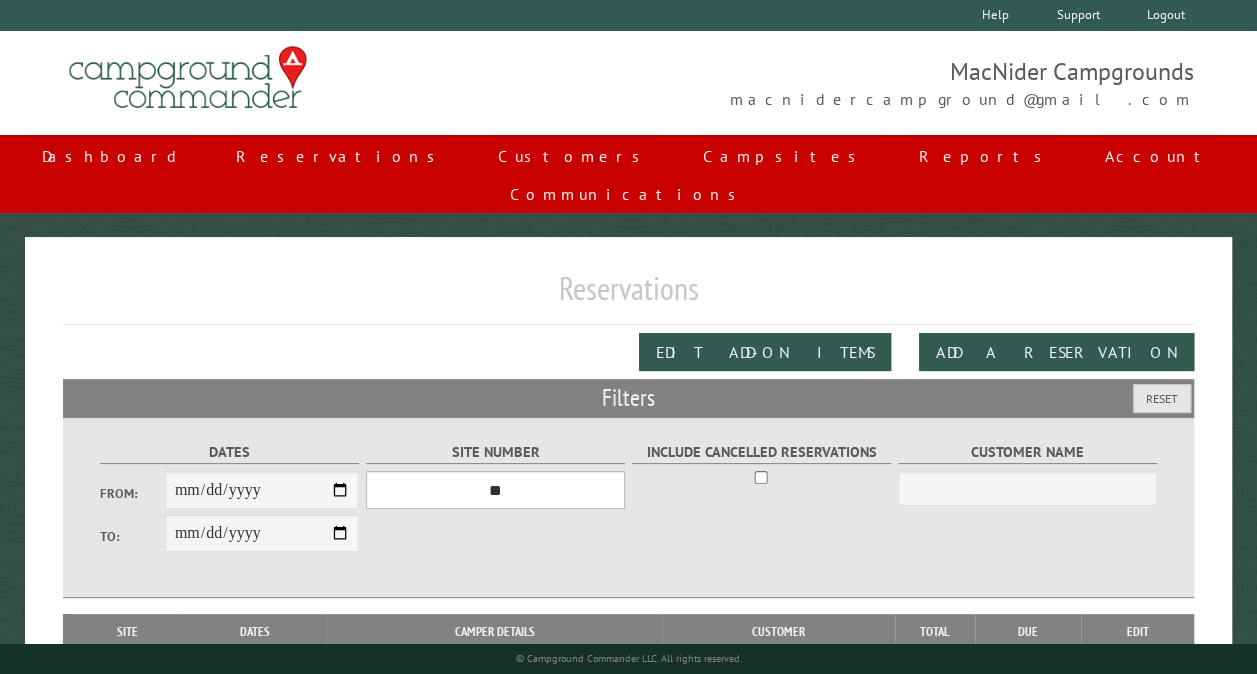 click on "*** ** ** ** ** ** ** ** ** ** *** *** *** *** ** ** ** ** ** ** ** ** ** *** *** ** ** ** ** ** ** ********* ** ** ** ** ** ** ** ** ** *** *** *** *** *** *** ** ** ** ** ** ** ** ** ** *** *** *** *** *** *** ** ** ** ** ** ** ** ** ** ** ** ** ** ** ** ** ** ** ** ** ** ** ** ** *** *** *** *** *** ***" at bounding box center (495, 490) 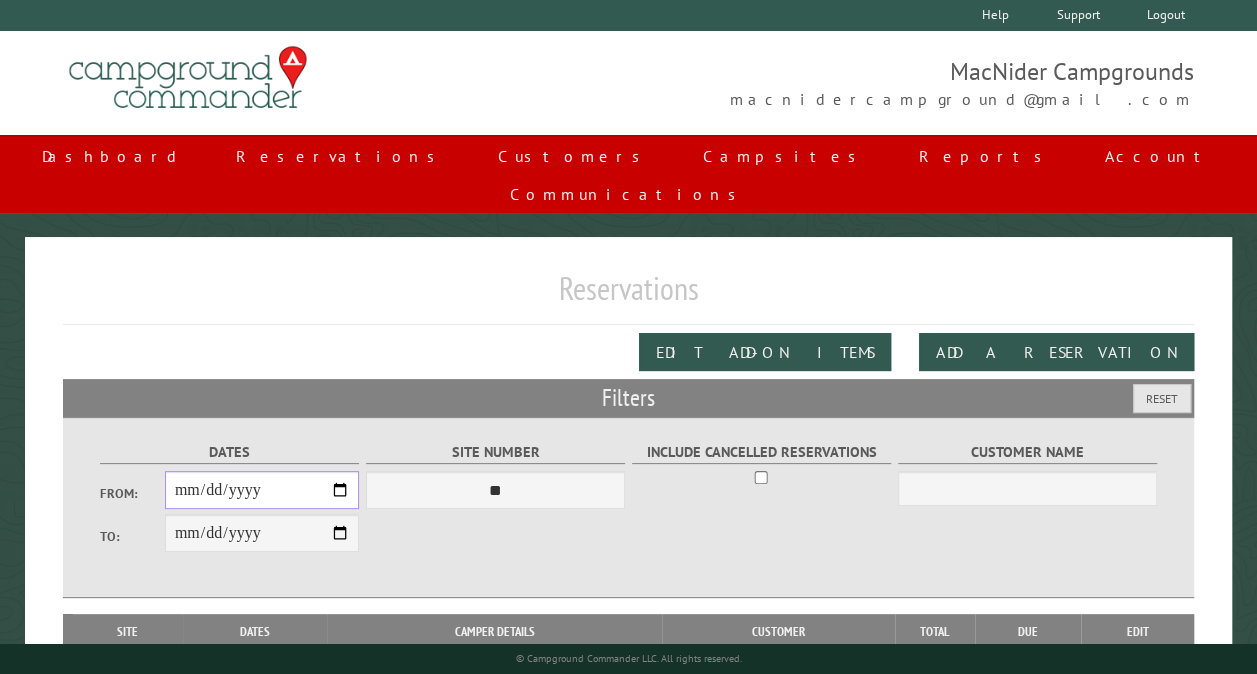click on "From:" at bounding box center (262, 490) 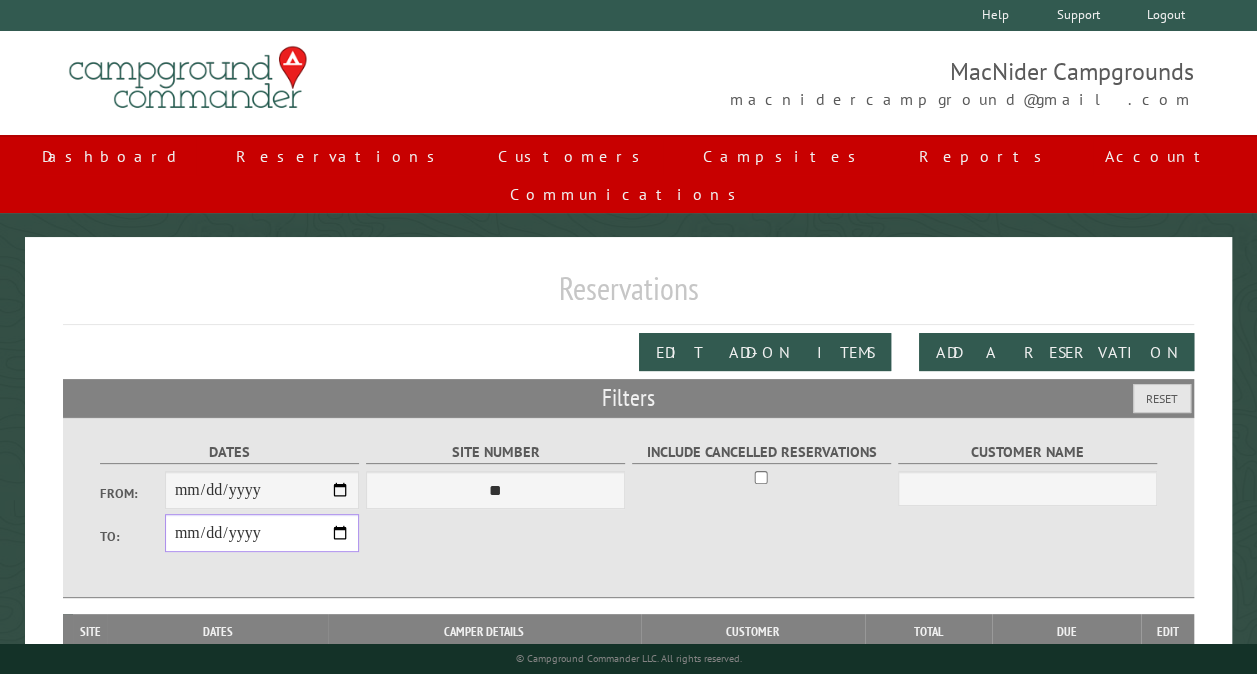click on "**********" at bounding box center [262, 533] 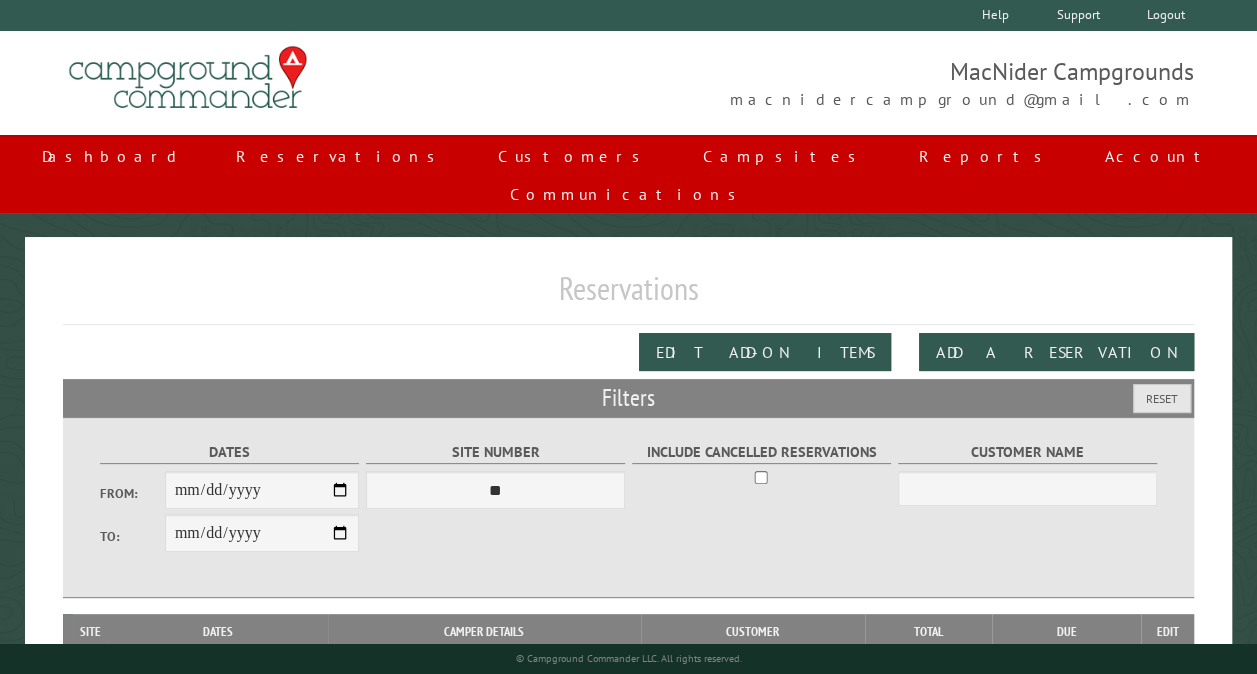 click on "**********" at bounding box center [628, 507] 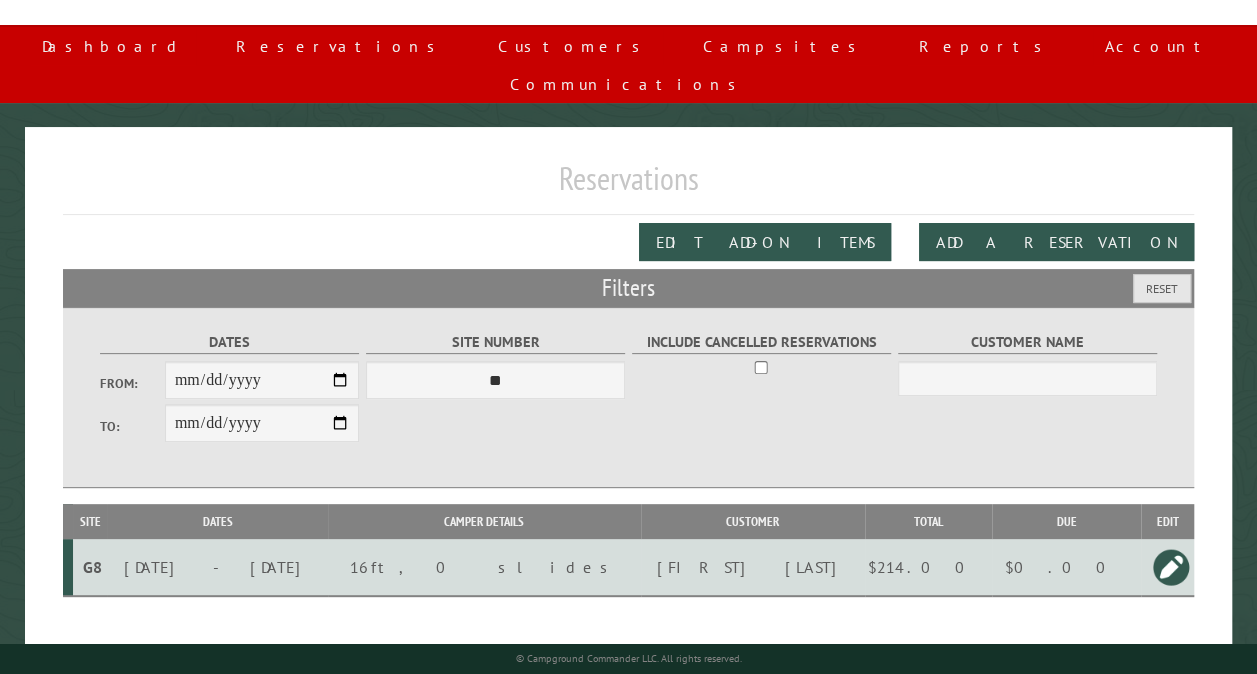 scroll, scrollTop: 112, scrollLeft: 0, axis: vertical 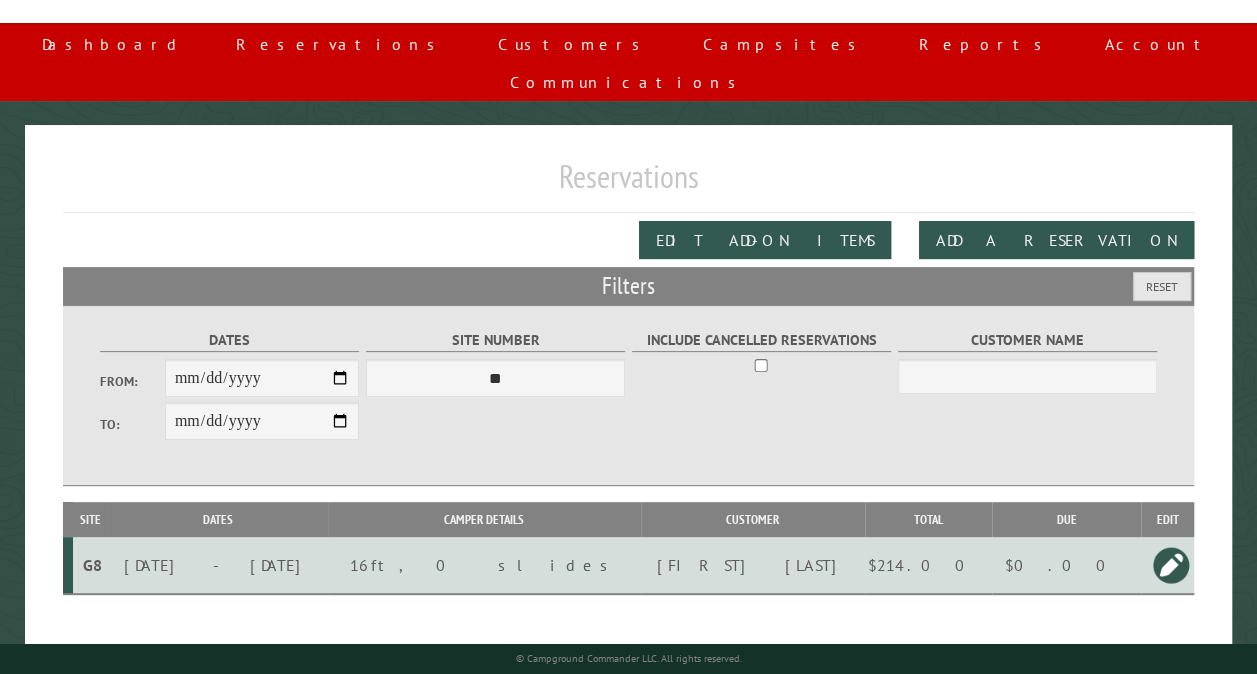 click at bounding box center [1171, 565] 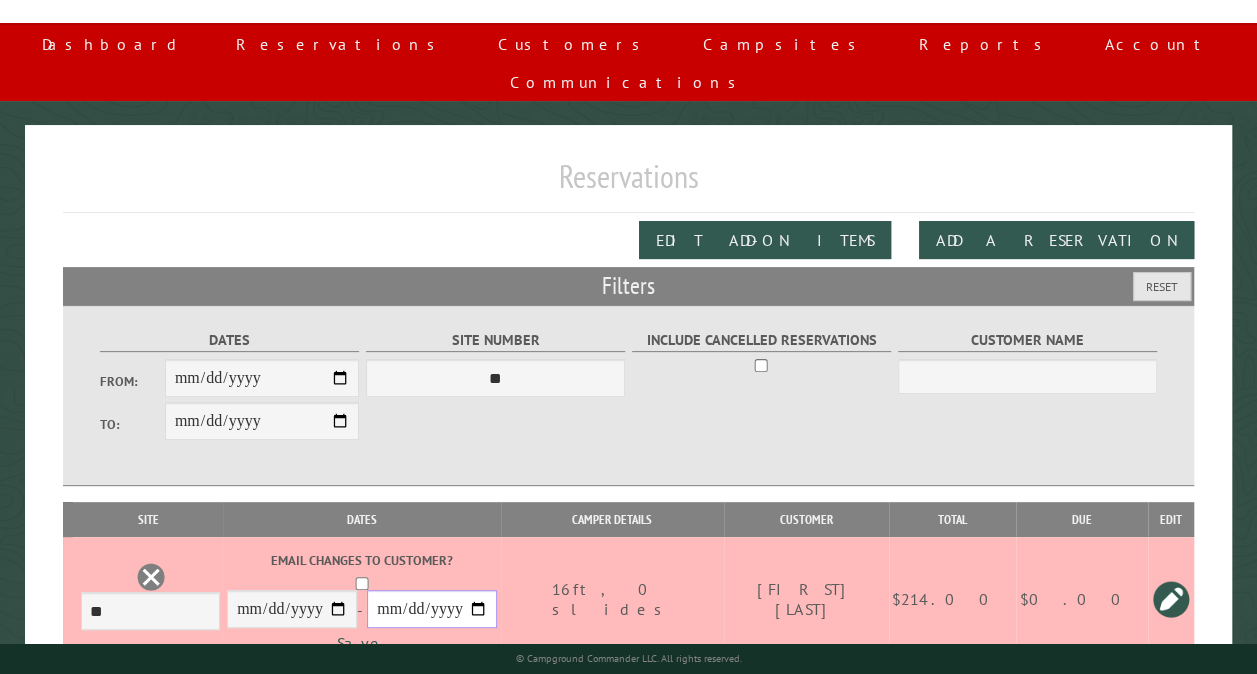 click on "**********" at bounding box center (432, 609) 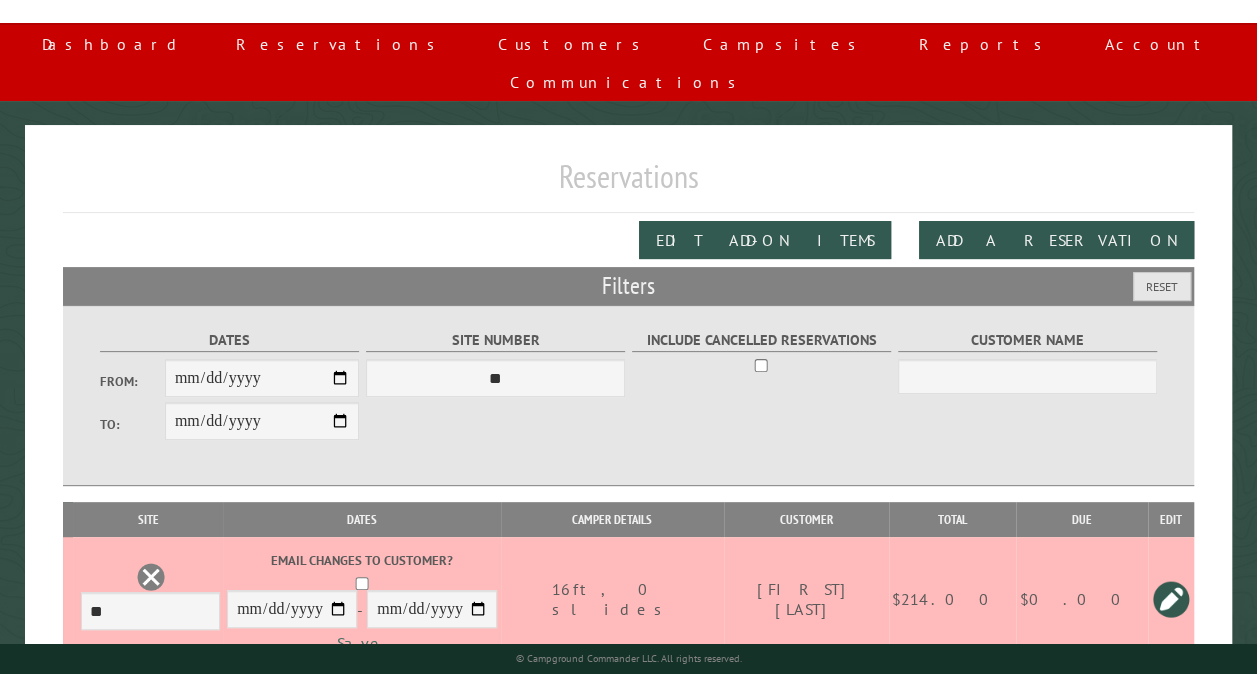 click on "Save" at bounding box center [362, 643] 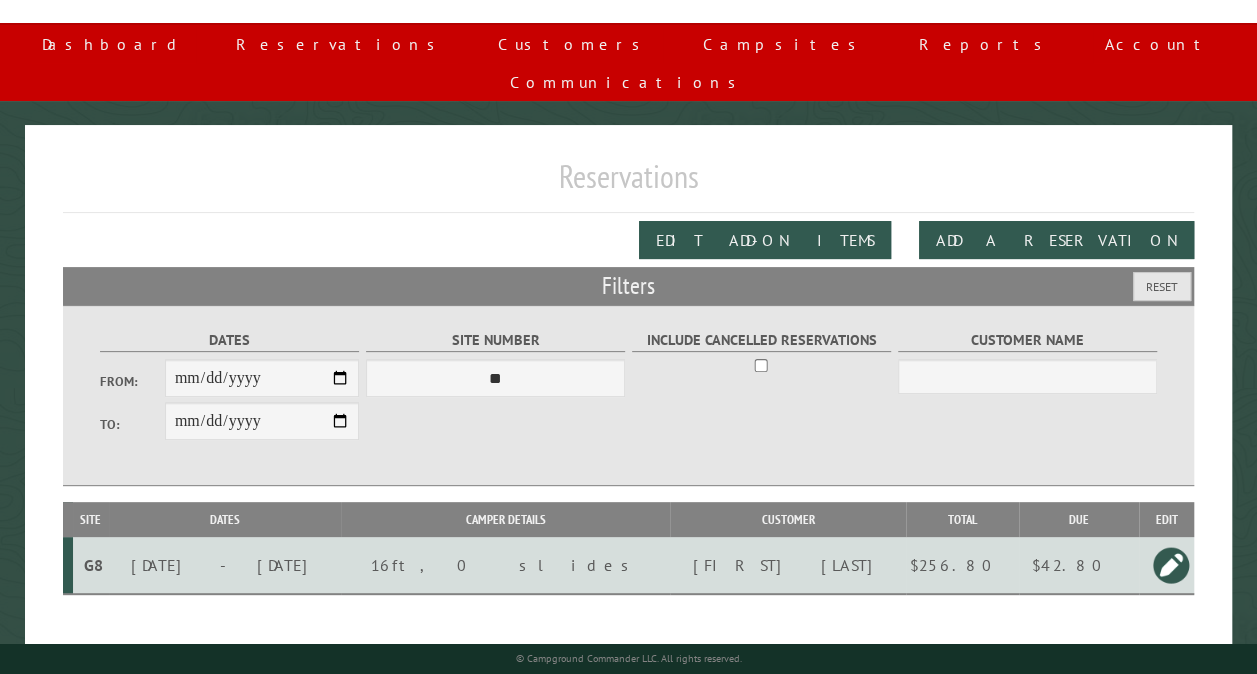 click on "G8" at bounding box center (93, 565) 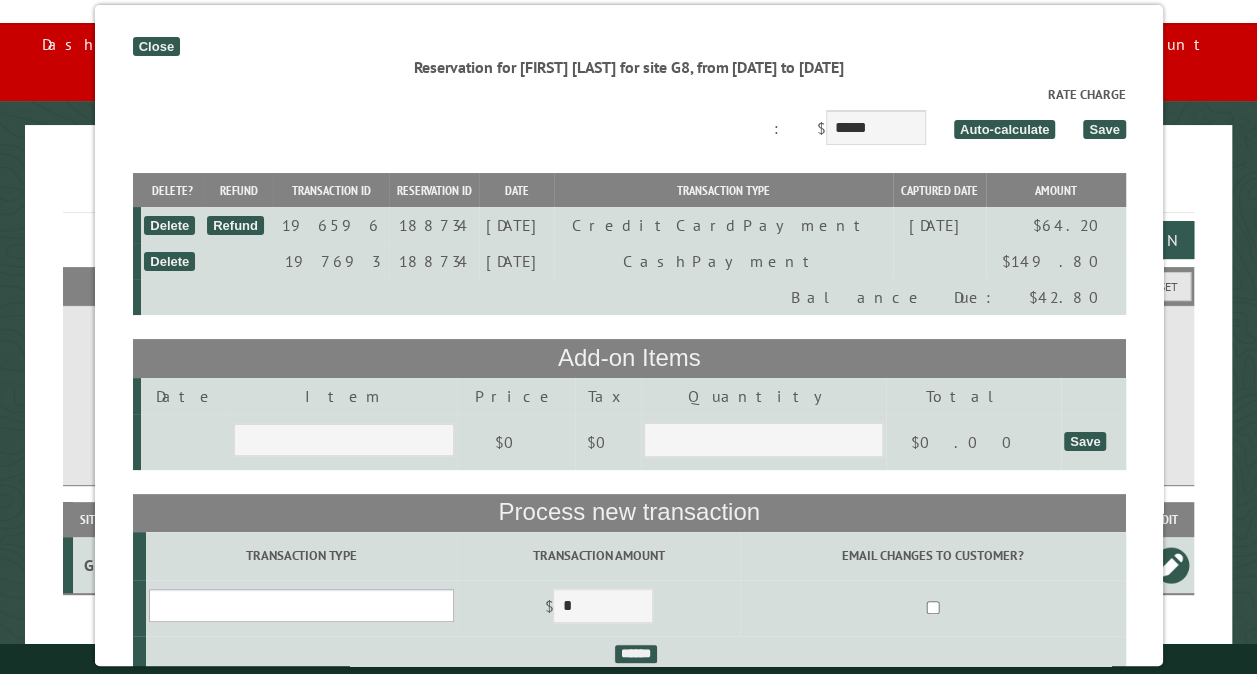 click on "**********" at bounding box center (300, 605) 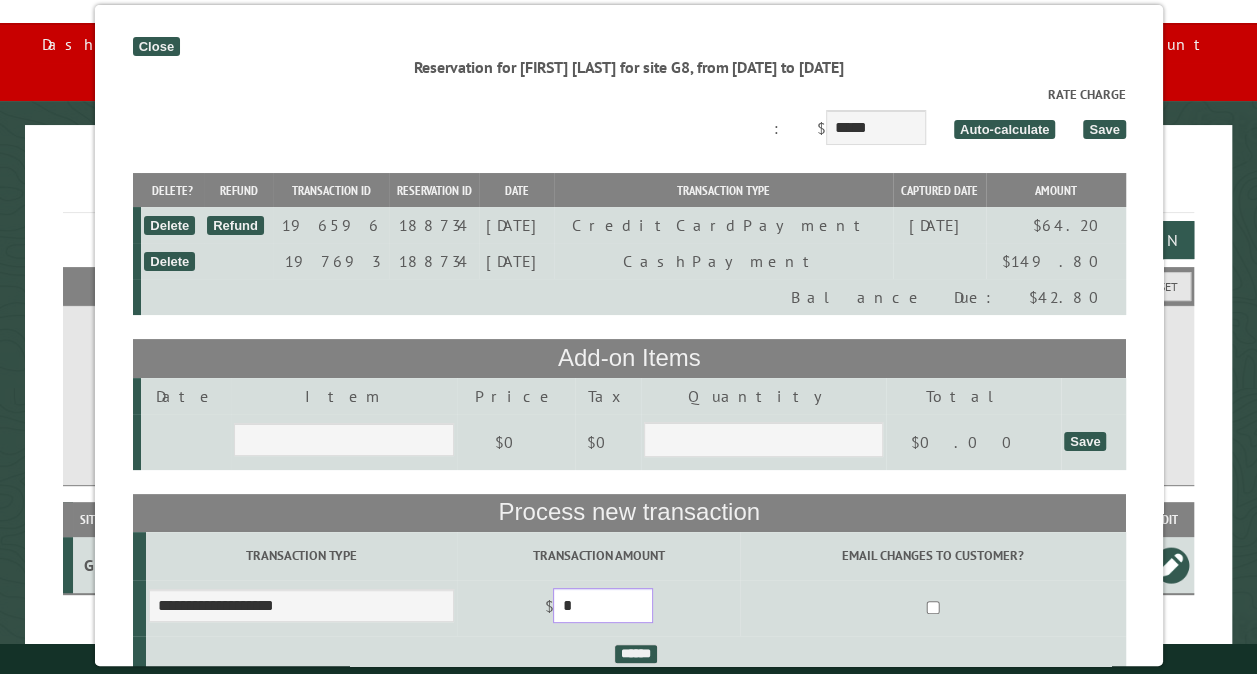 click on "*" at bounding box center [603, 605] 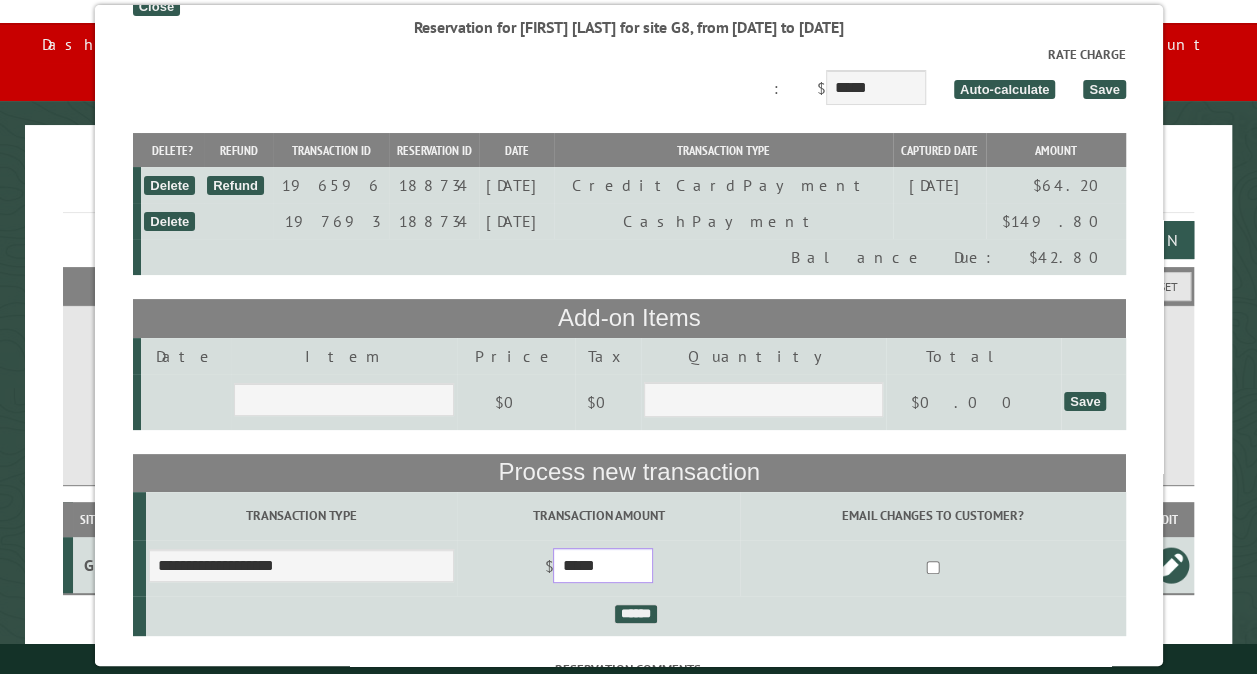 scroll, scrollTop: 80, scrollLeft: 0, axis: vertical 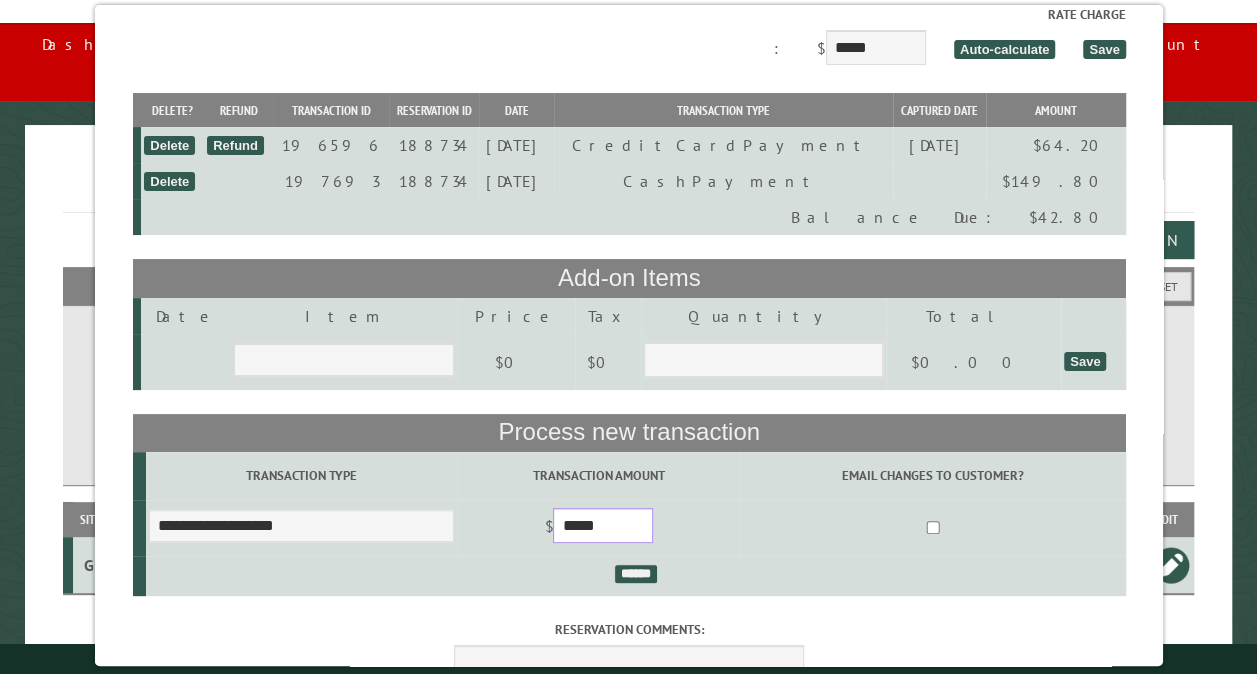 type on "*****" 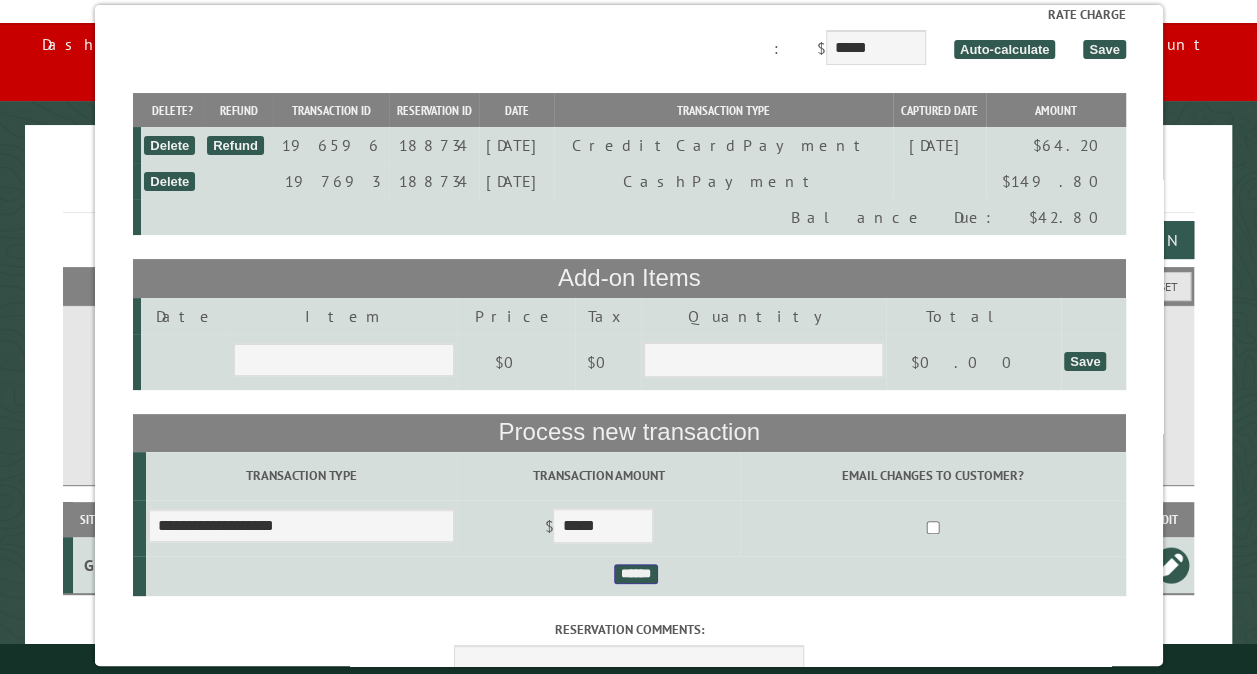 click on "******" at bounding box center [635, 574] 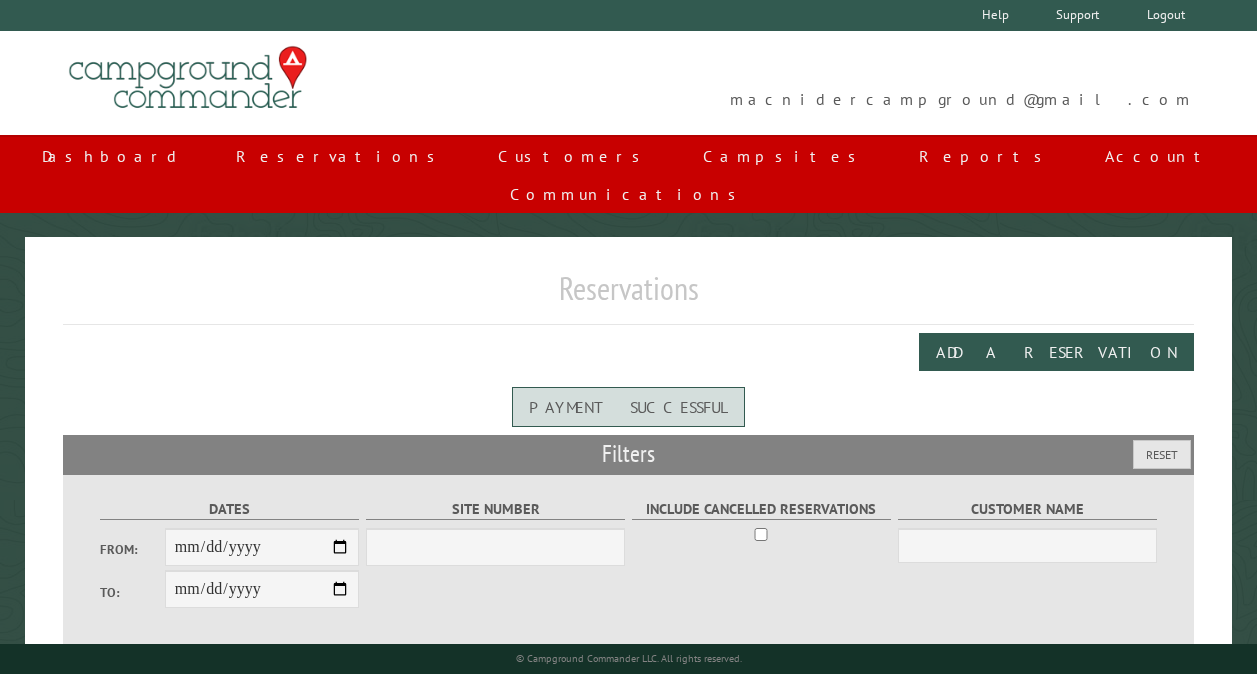 scroll, scrollTop: 0, scrollLeft: 0, axis: both 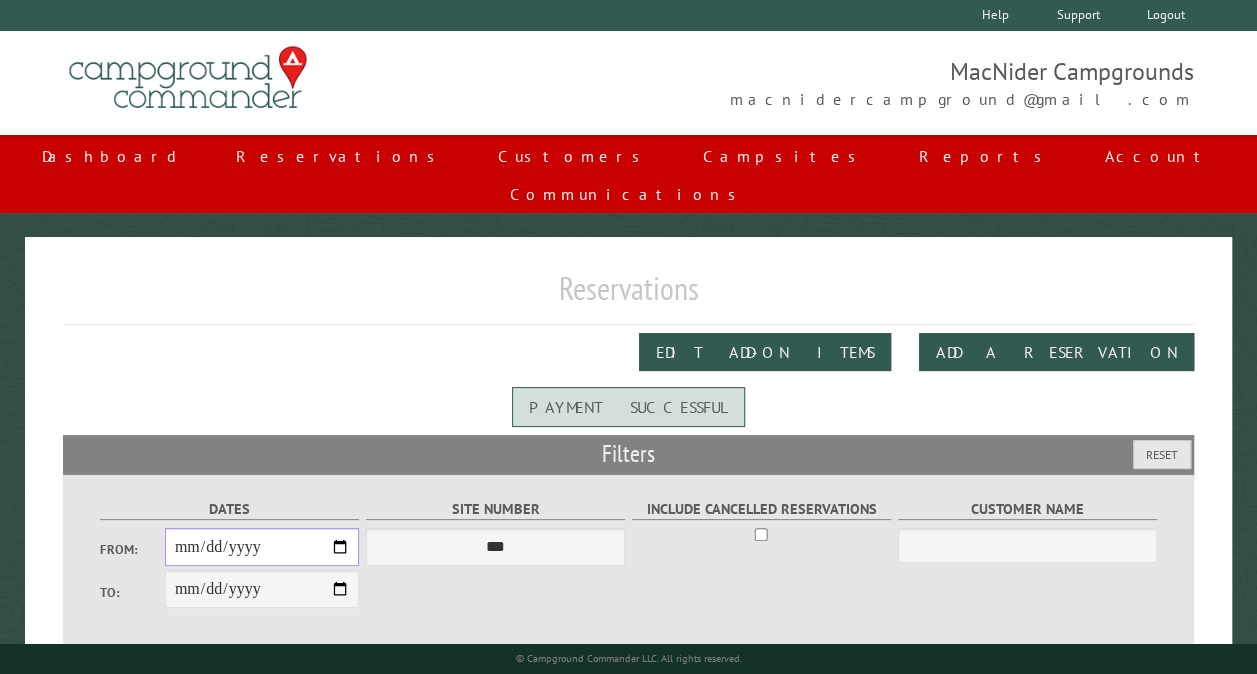 click on "From:" at bounding box center [262, 547] 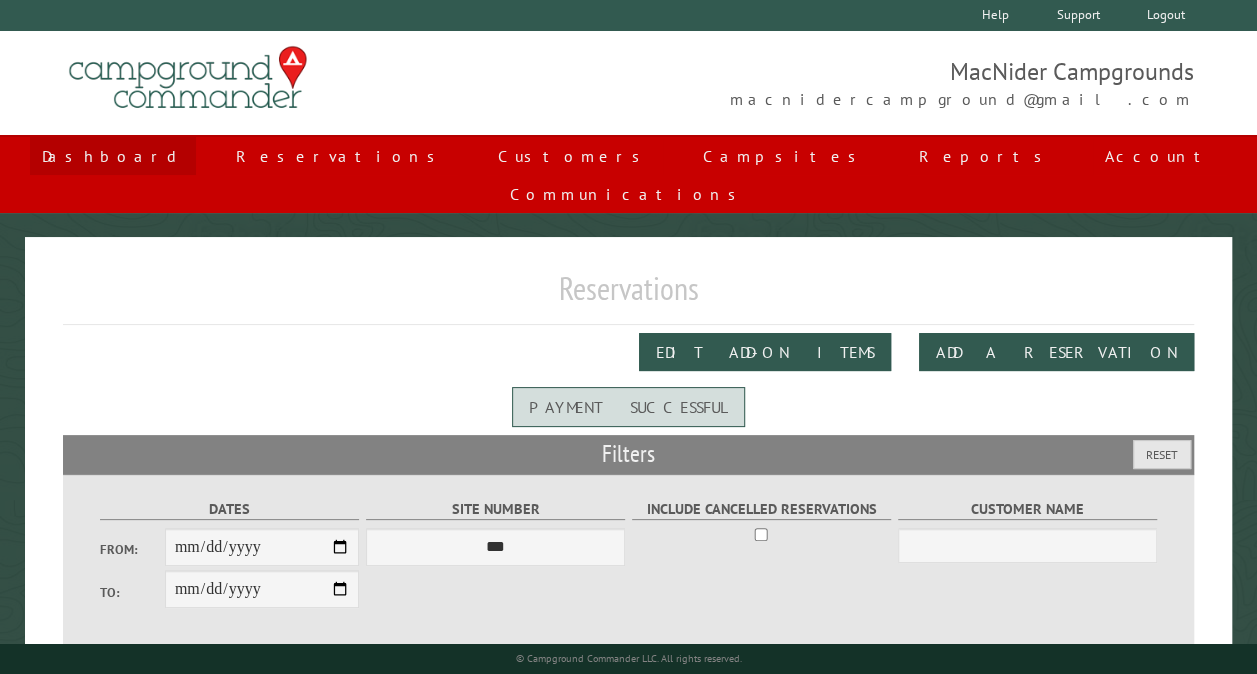 click on "Dashboard" at bounding box center [113, 156] 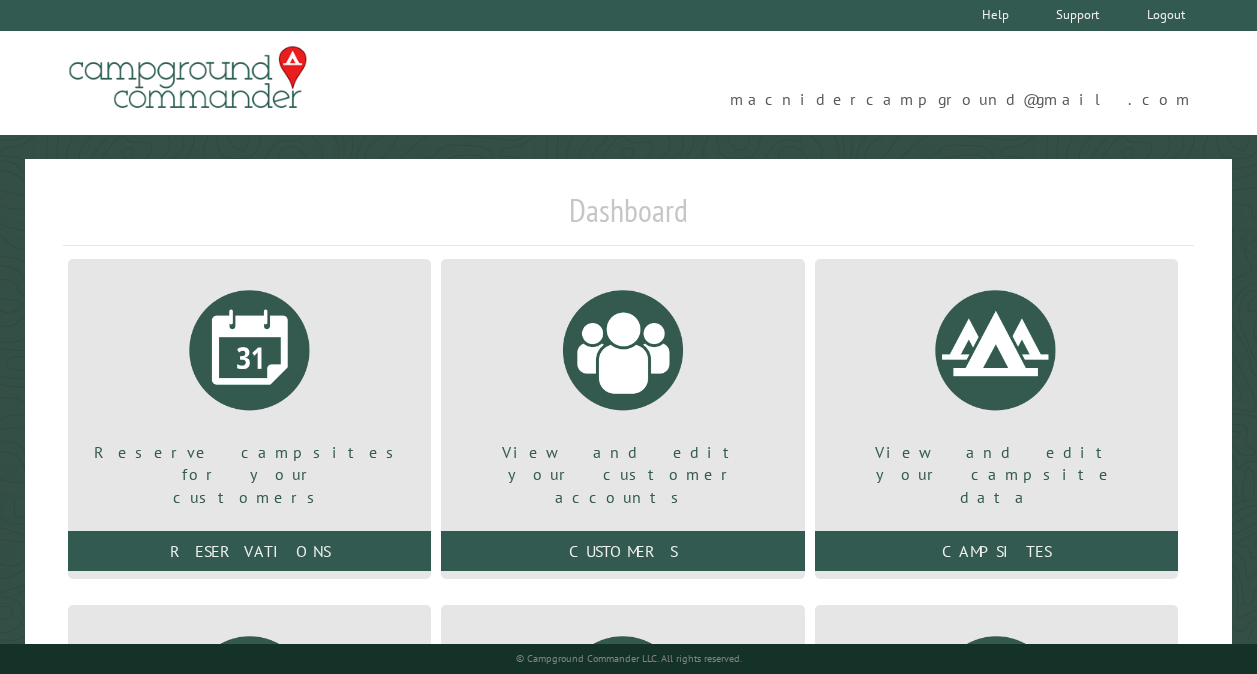 scroll, scrollTop: 0, scrollLeft: 0, axis: both 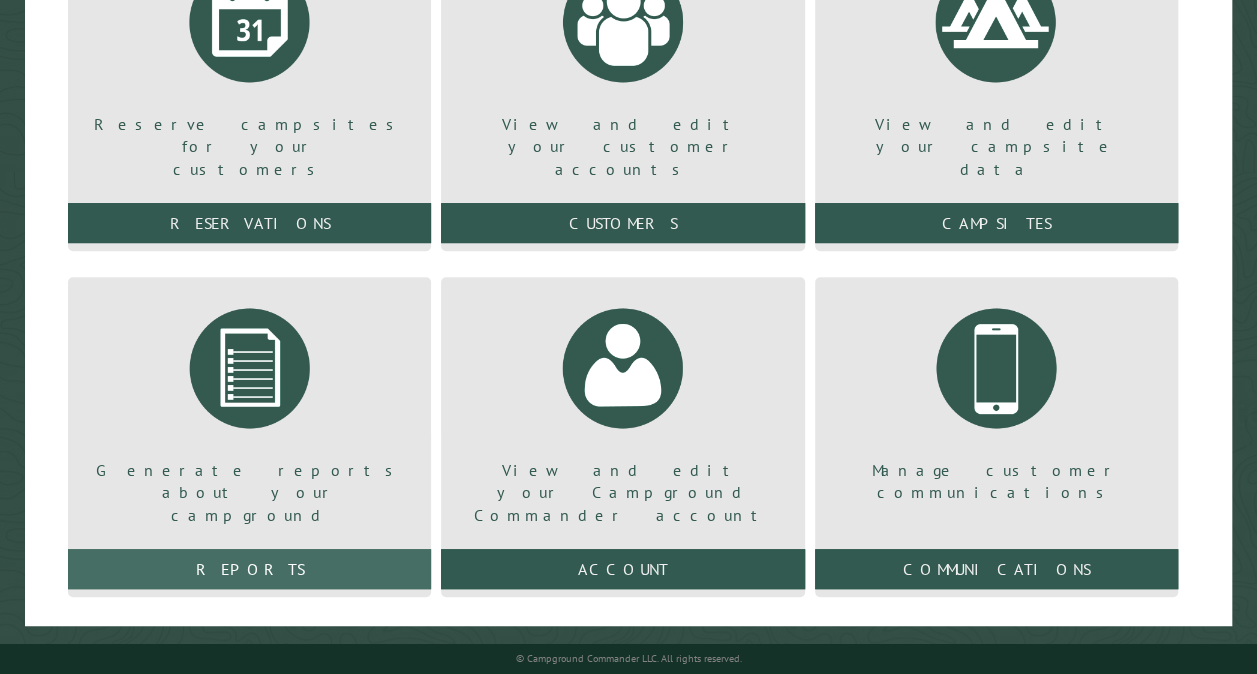 click on "Reports" at bounding box center [249, 569] 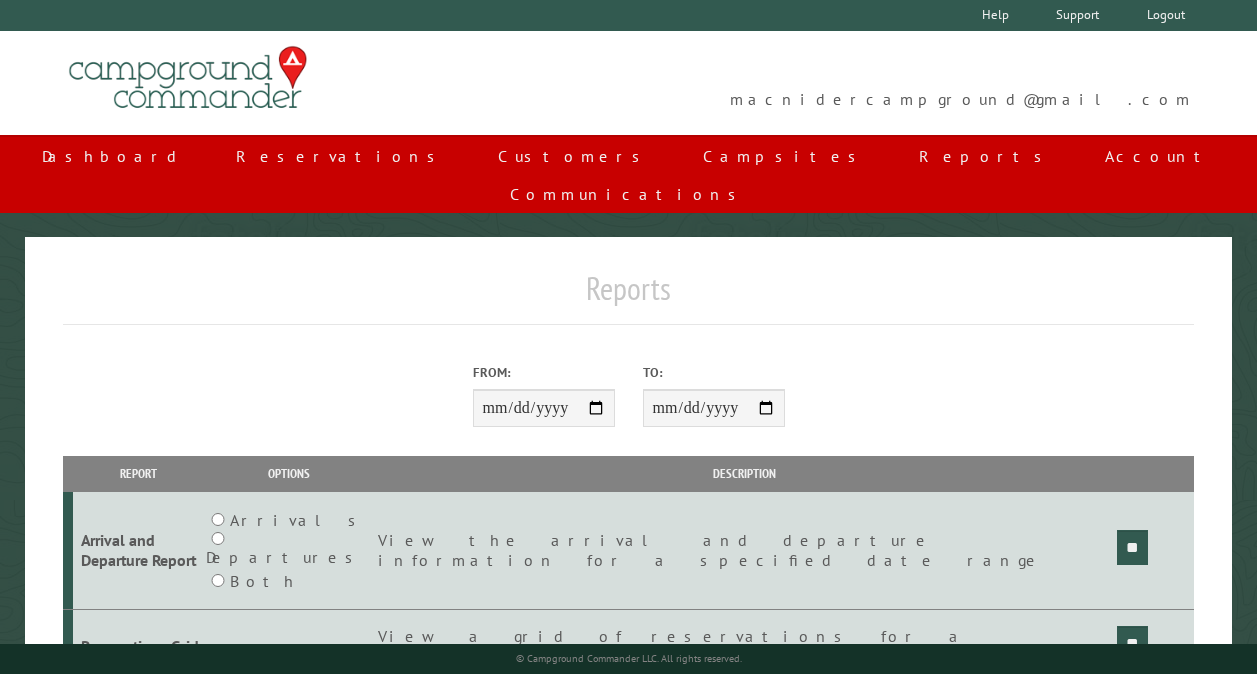 scroll, scrollTop: 0, scrollLeft: 0, axis: both 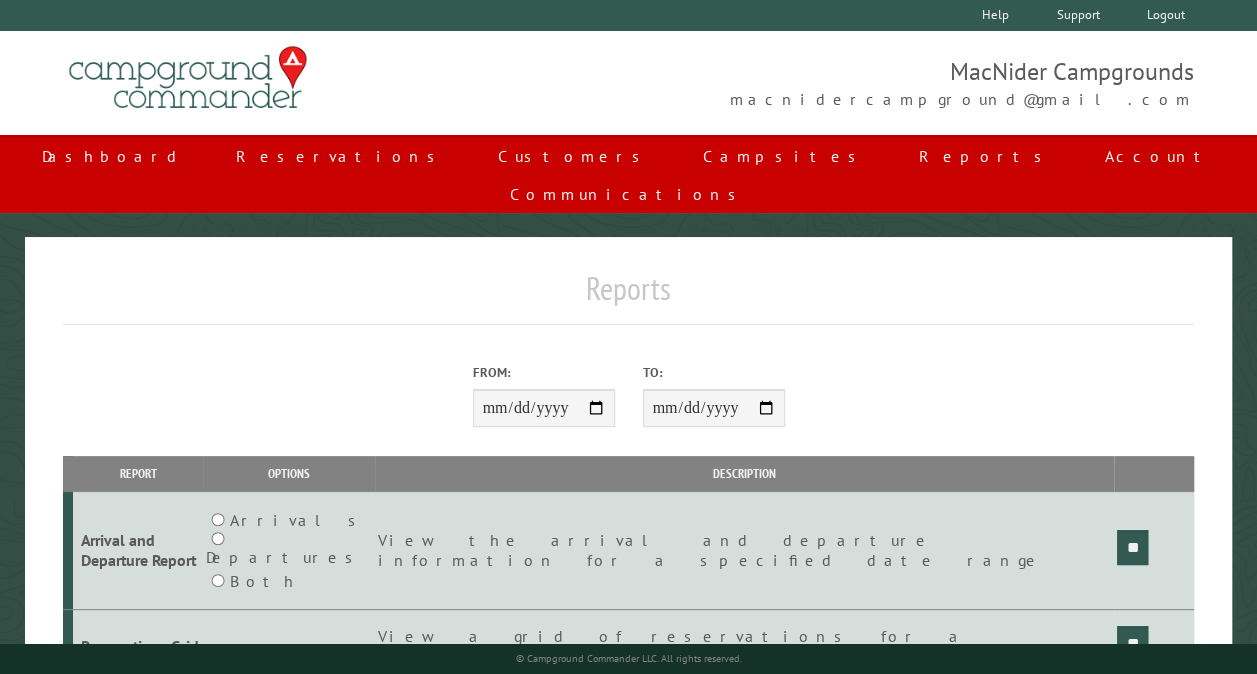 click on "From:" at bounding box center (544, 408) 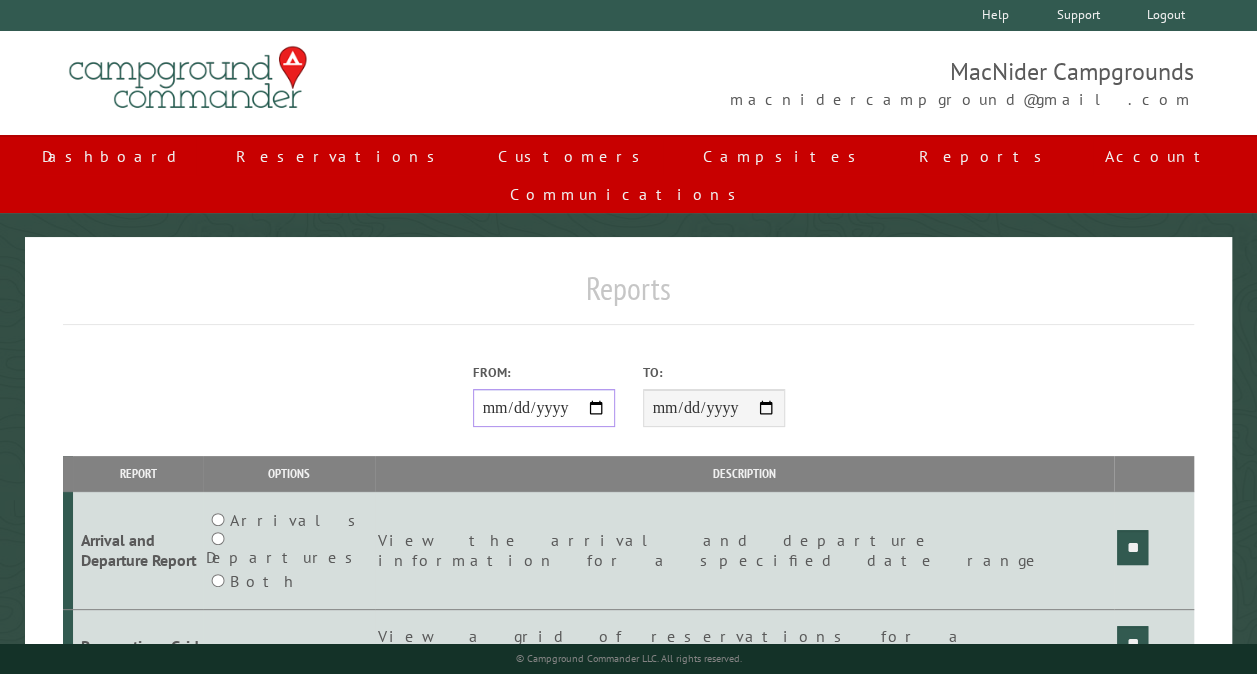 type on "**********" 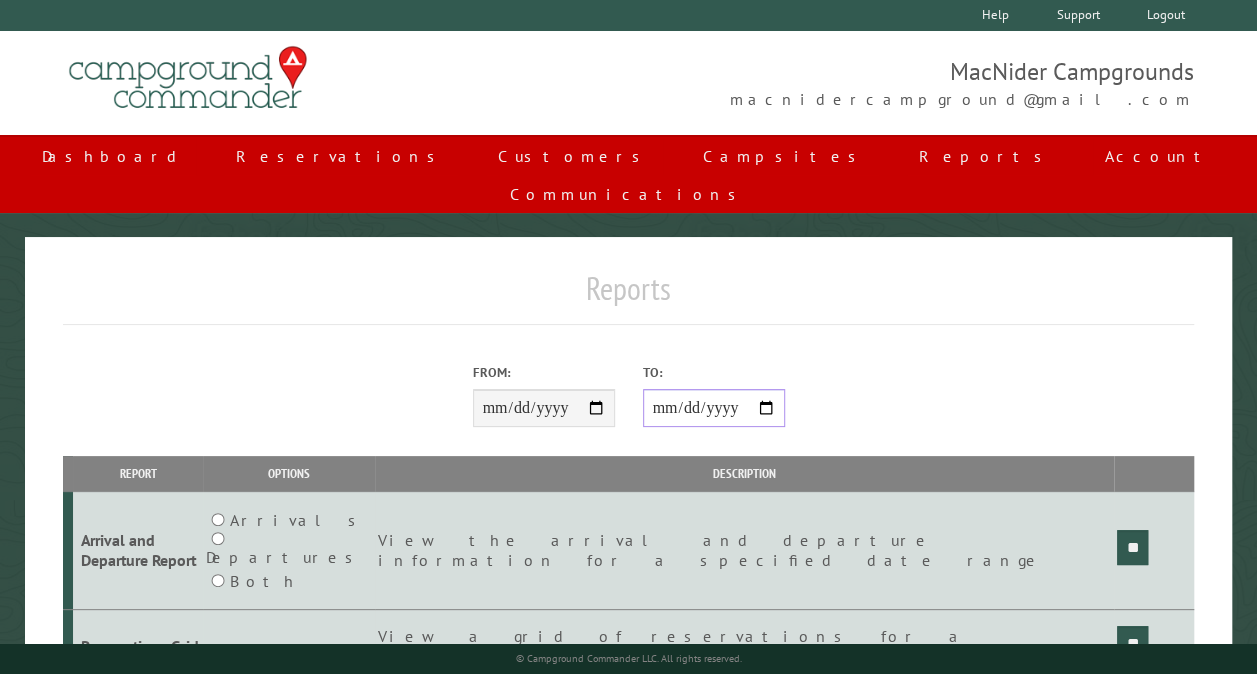 click on "**********" at bounding box center [714, 408] 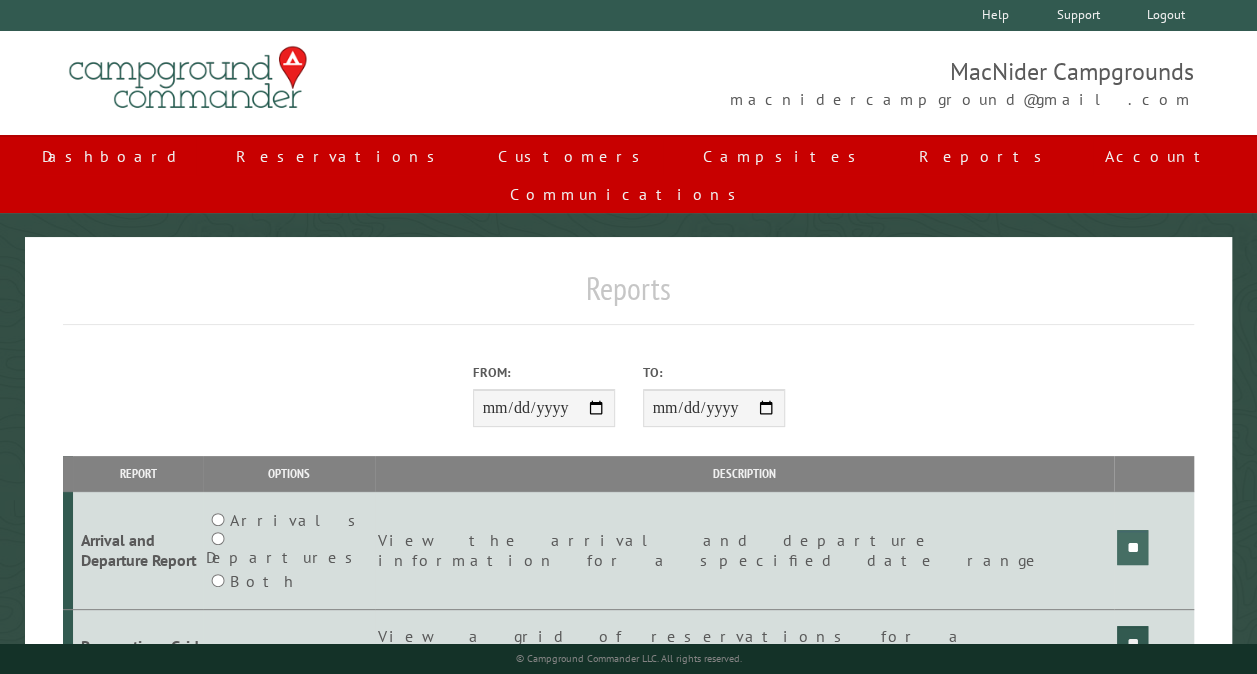 click on "**" at bounding box center (1132, 547) 